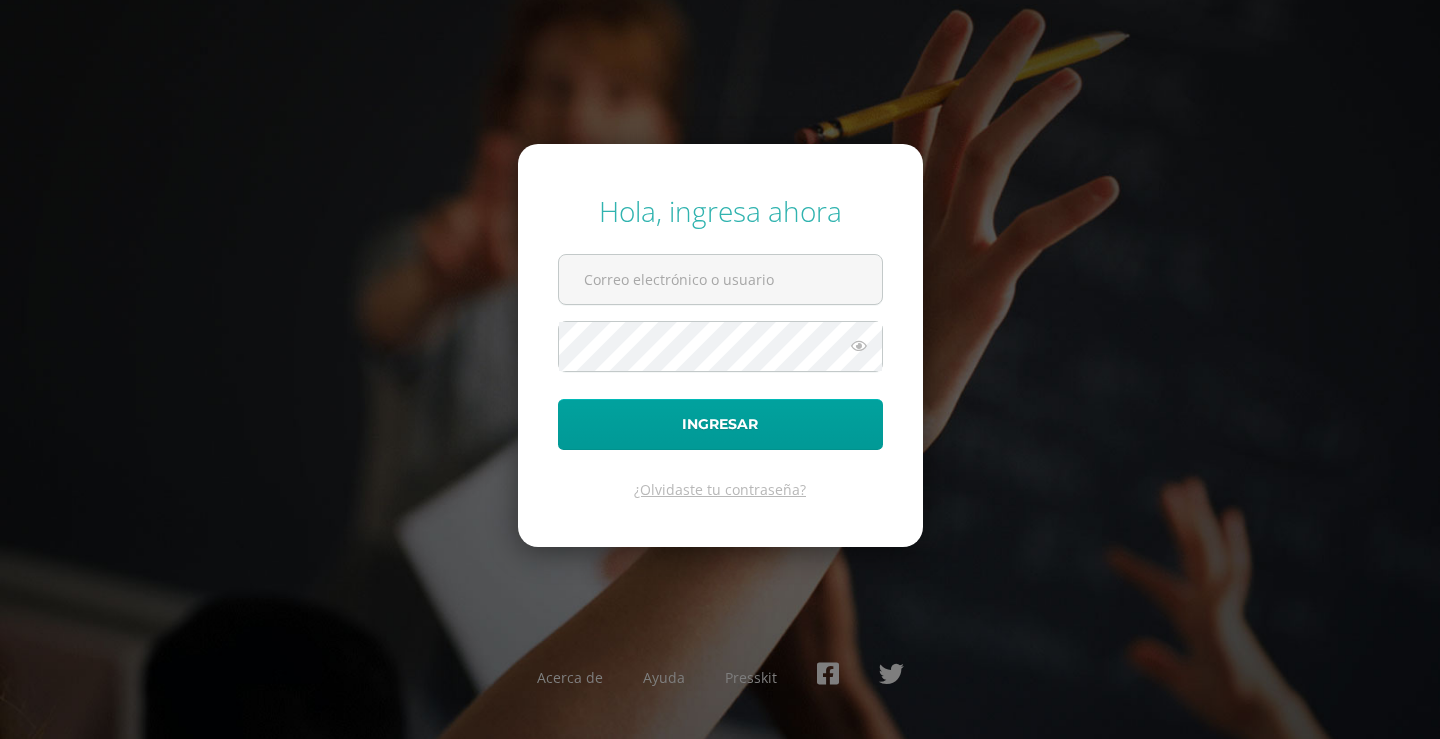 scroll, scrollTop: 0, scrollLeft: 0, axis: both 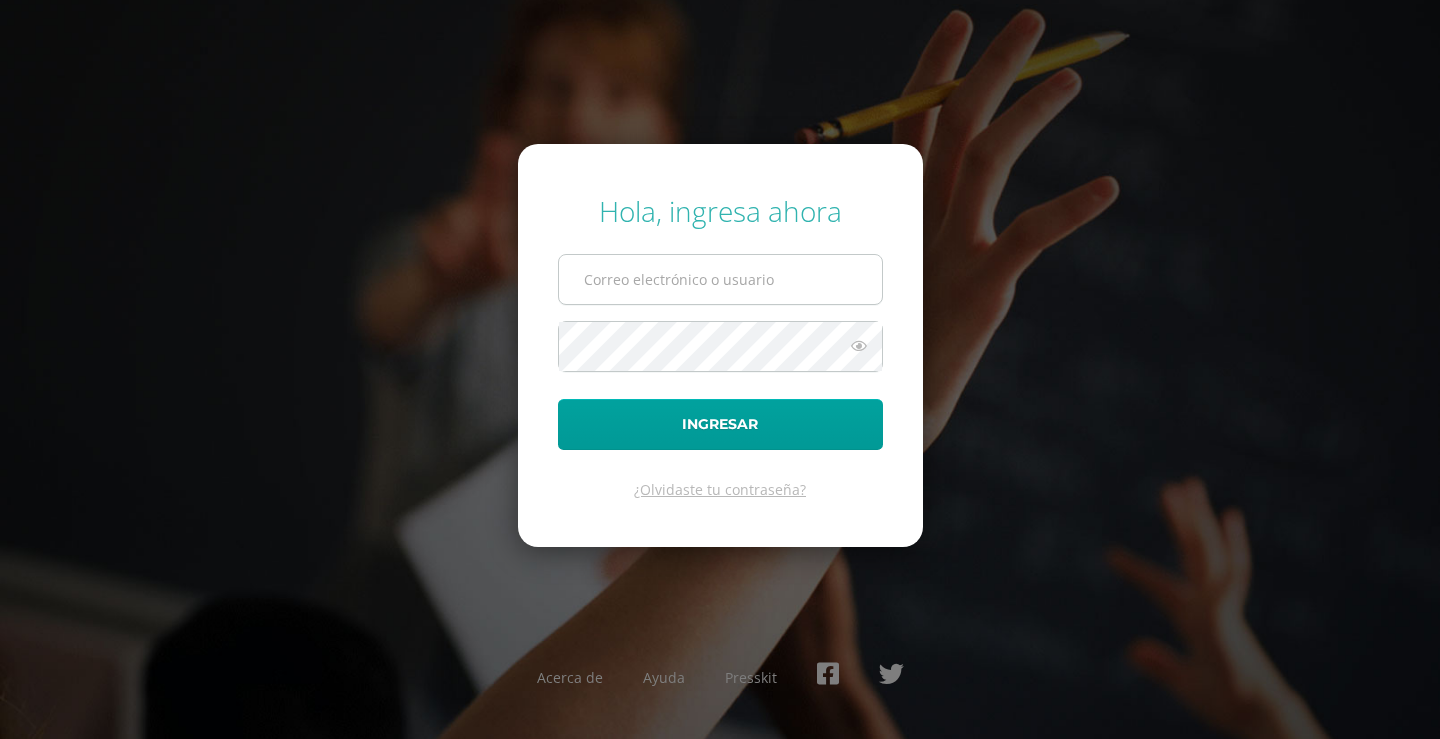 type on "[PERSON_NAME][EMAIL_ADDRESS][DOMAIN_NAME]" 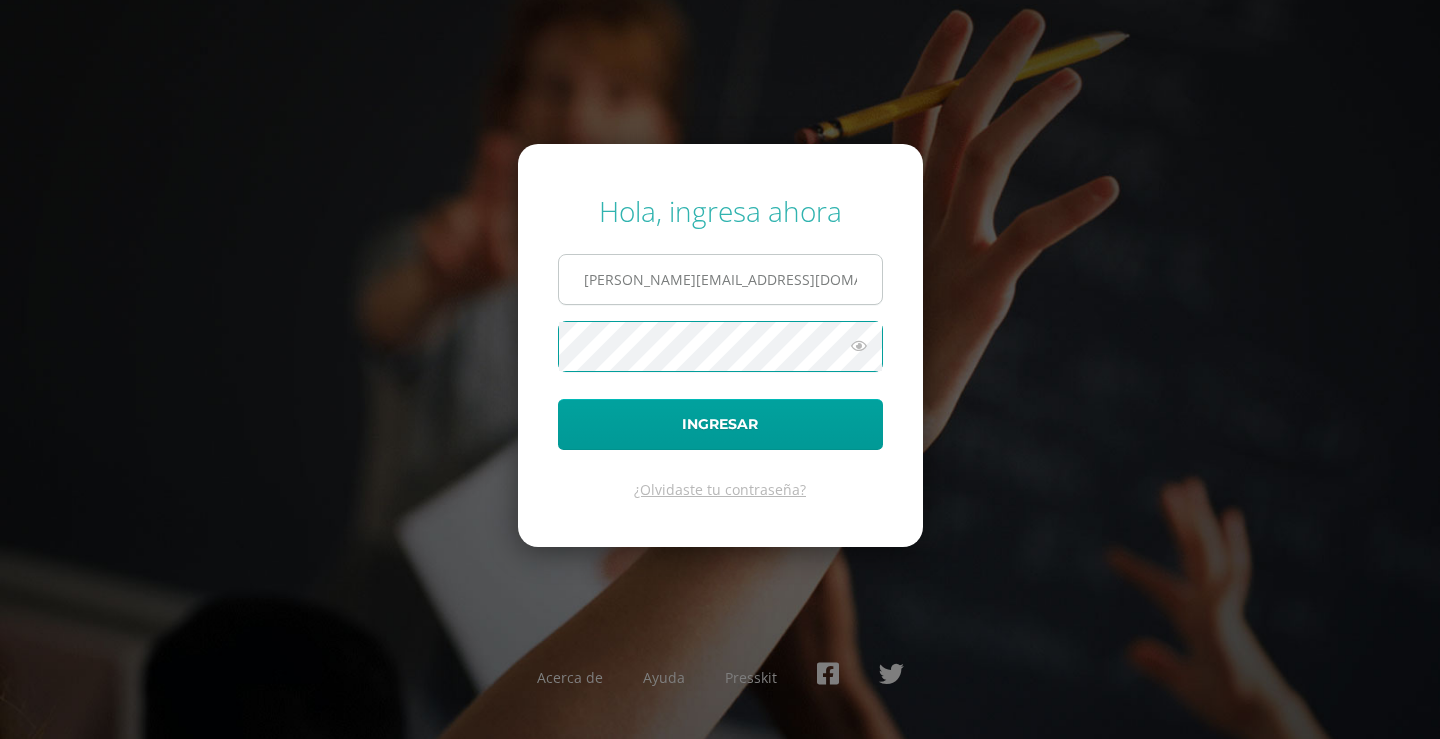 click on "Ingresar" at bounding box center (720, 424) 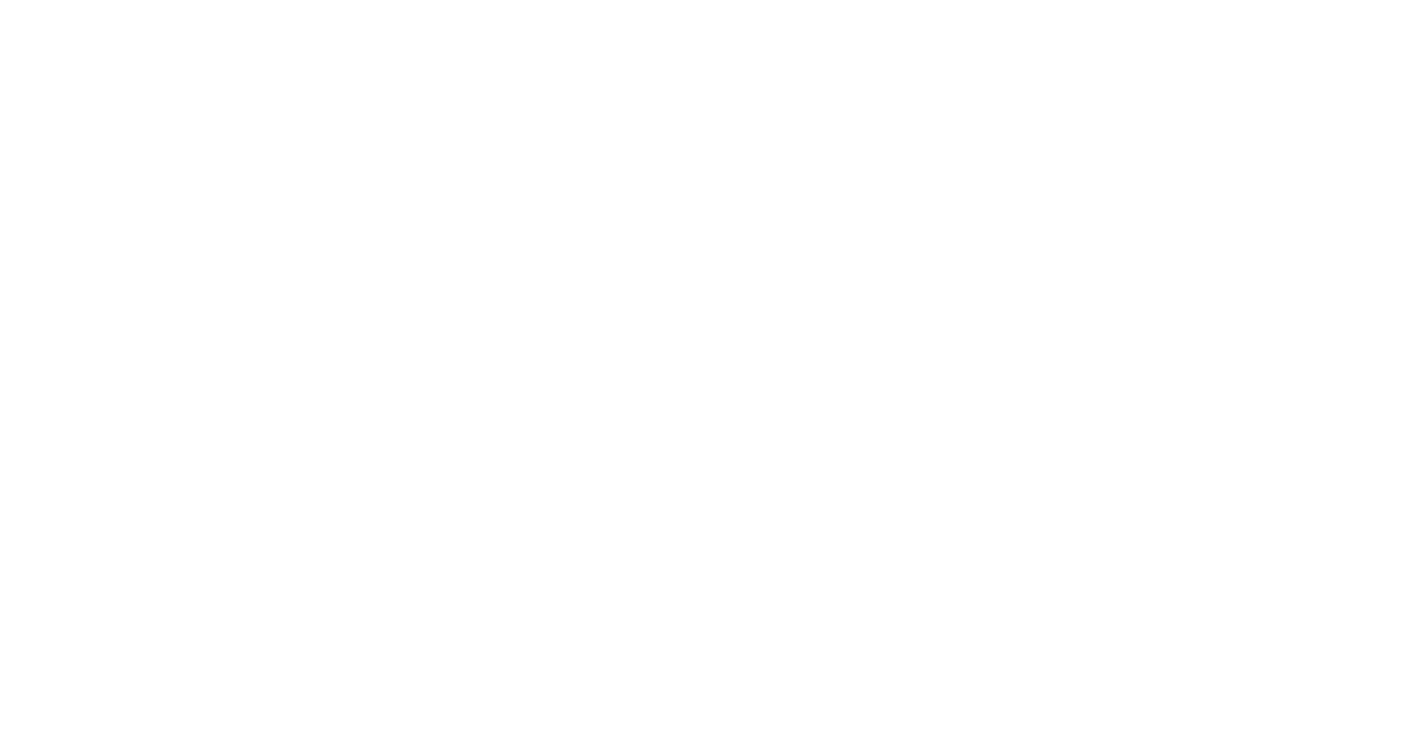 scroll, scrollTop: 0, scrollLeft: 0, axis: both 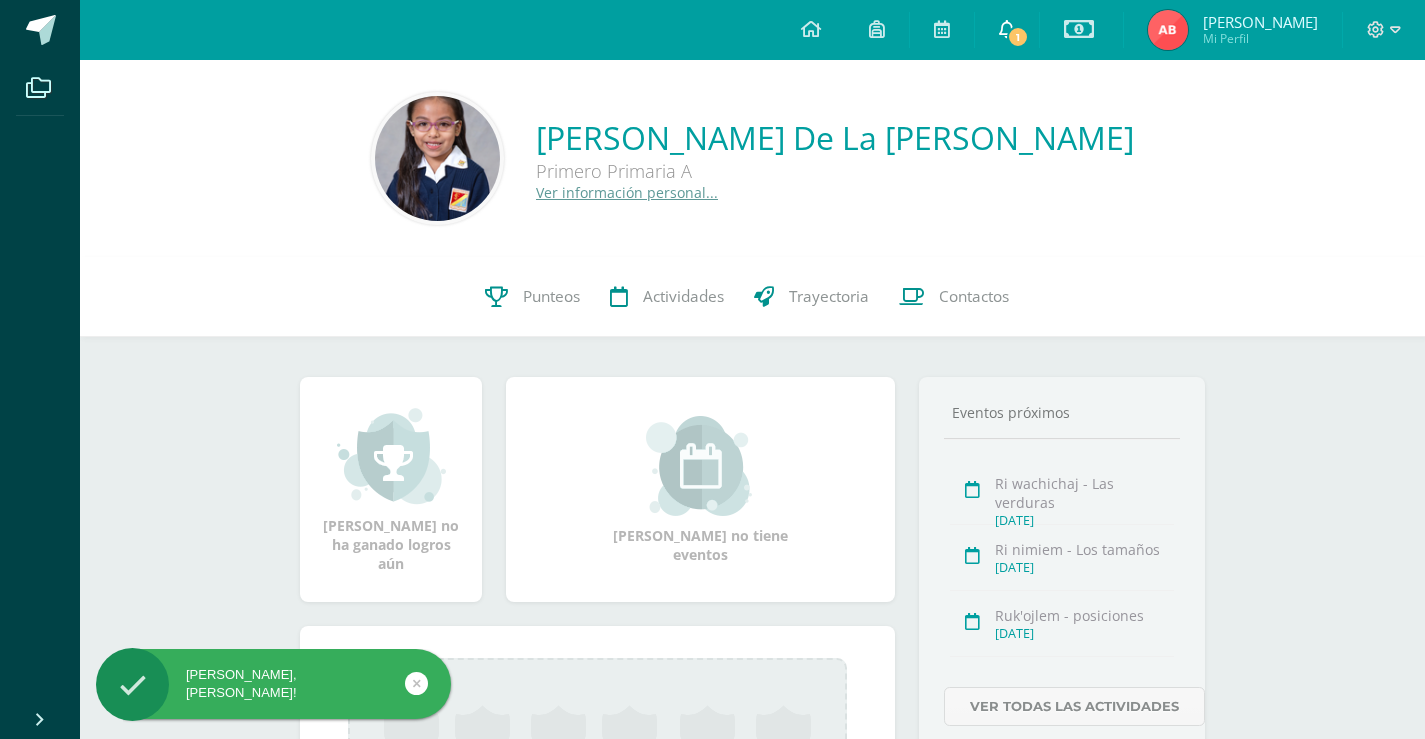 click on "1" at bounding box center (1018, 37) 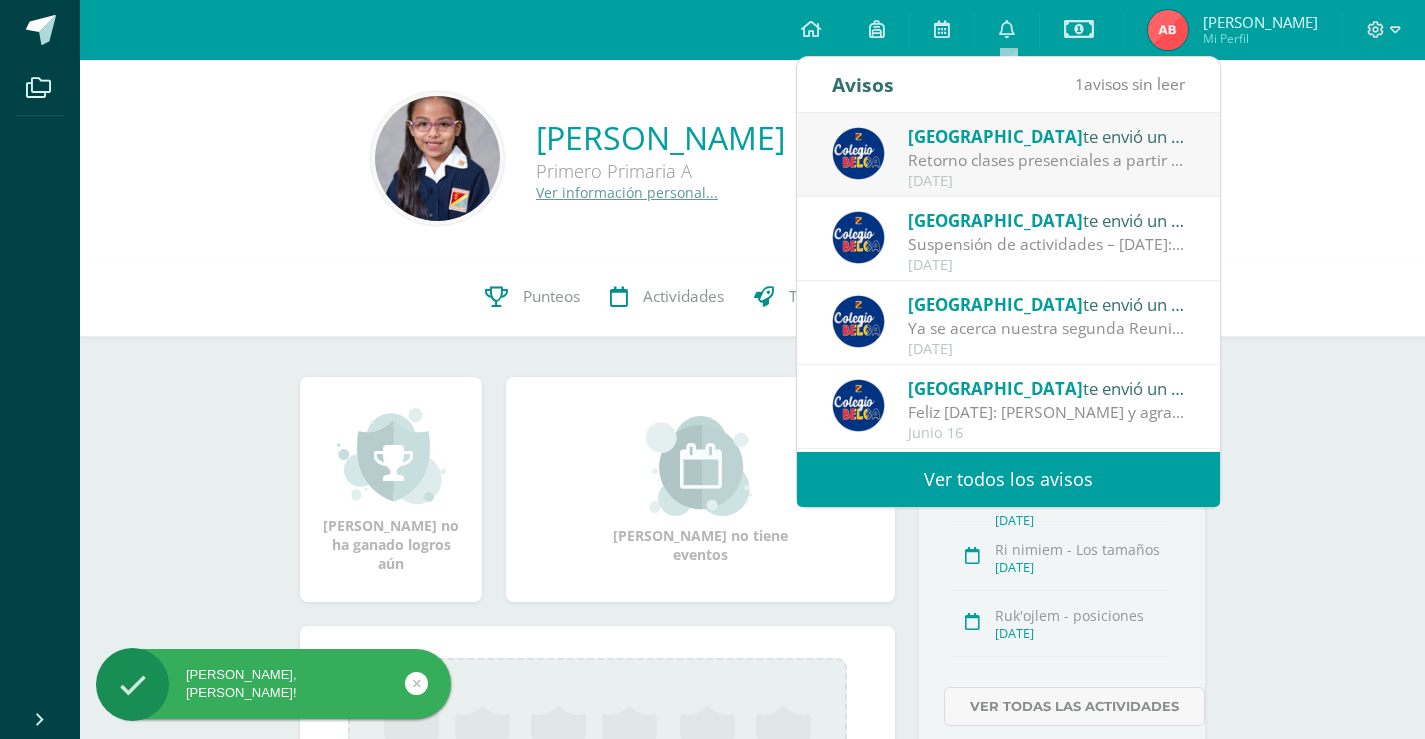 click on "[GEOGRAPHIC_DATA]" at bounding box center [995, 136] 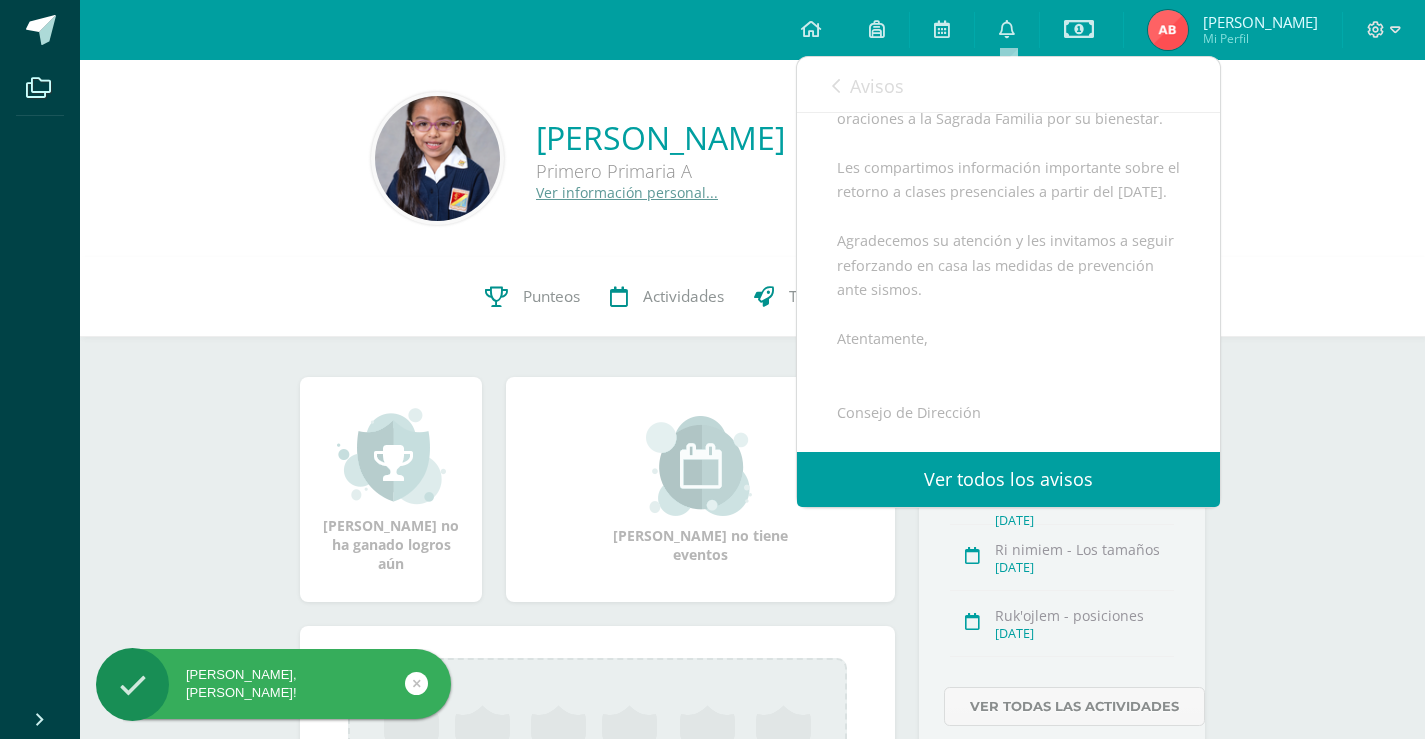 scroll, scrollTop: 300, scrollLeft: 0, axis: vertical 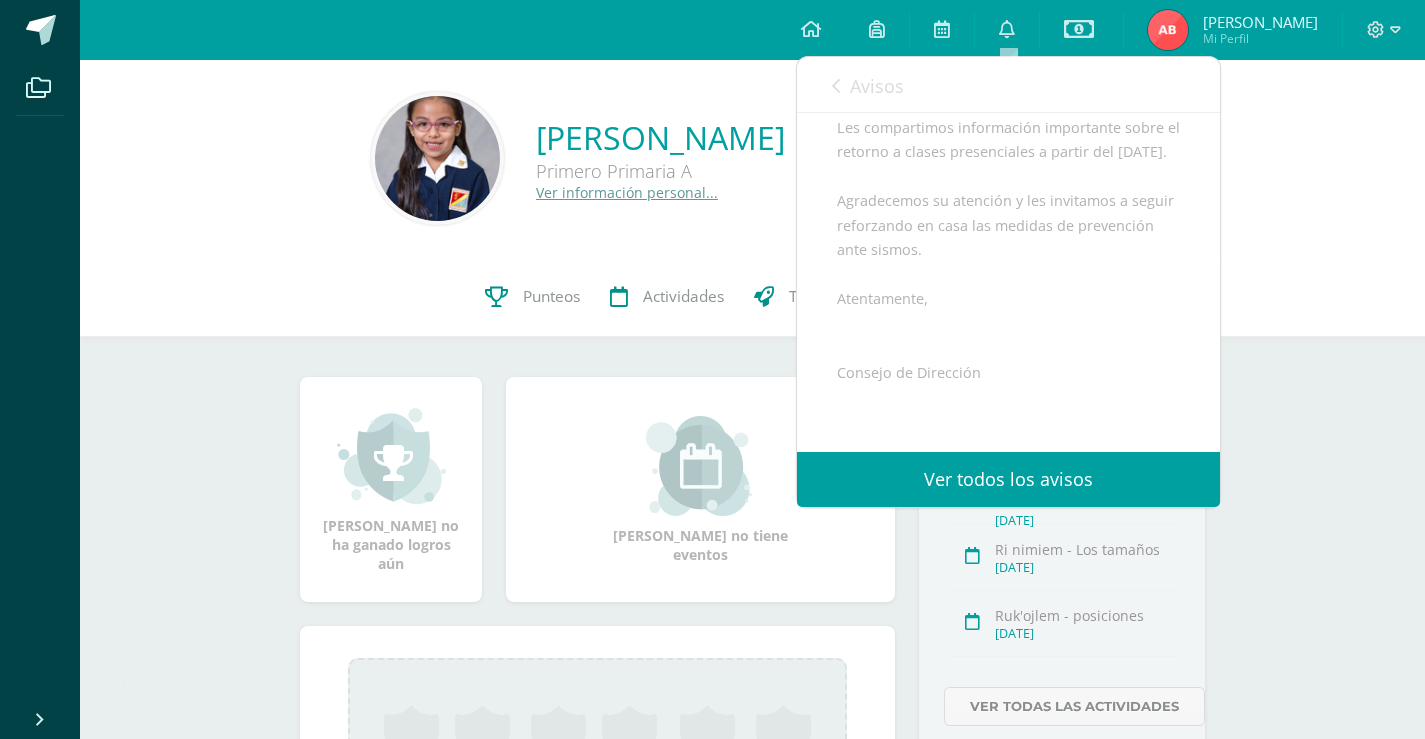 click on "Emilia Gabriela De La Cruz Benavente
Primero Primaria A
Ver información personal...
0
Emilia De
2025934
Punteos Actividades Trayectoria Contactos
Emilia Gabriela no ha ganado logros aún
Emilia Gabriela no tiene eventos
Aquí aparecerán los logros de Emilia Gabriela
Maestros
Compañeros
Eventos próximos
Ri wachichaj - Las verduras Jul. 10, 2025 Ri nimiem - Los tamaños Jul. 17, 2025 Ruk'ojlem - posiciones Jul. 24, 2025" at bounding box center (752, 522) 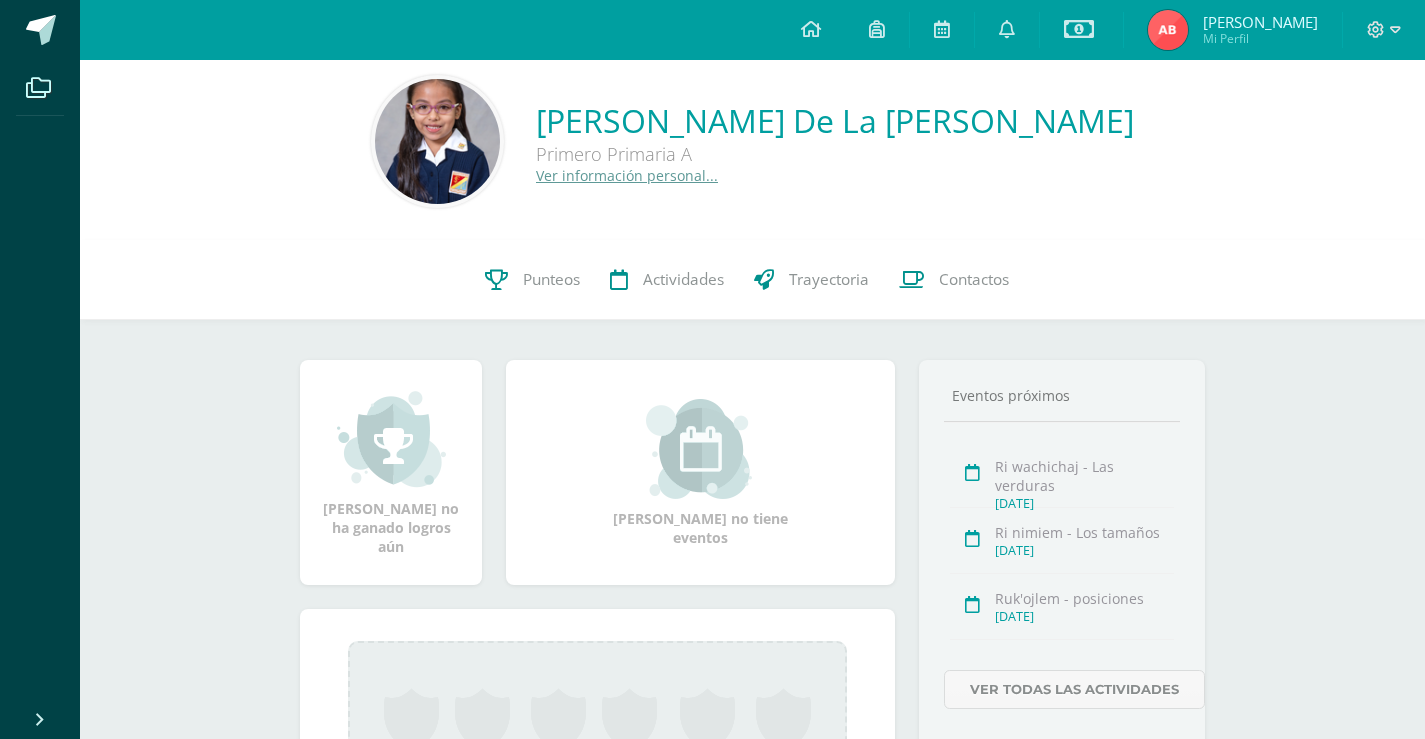 scroll, scrollTop: 0, scrollLeft: 0, axis: both 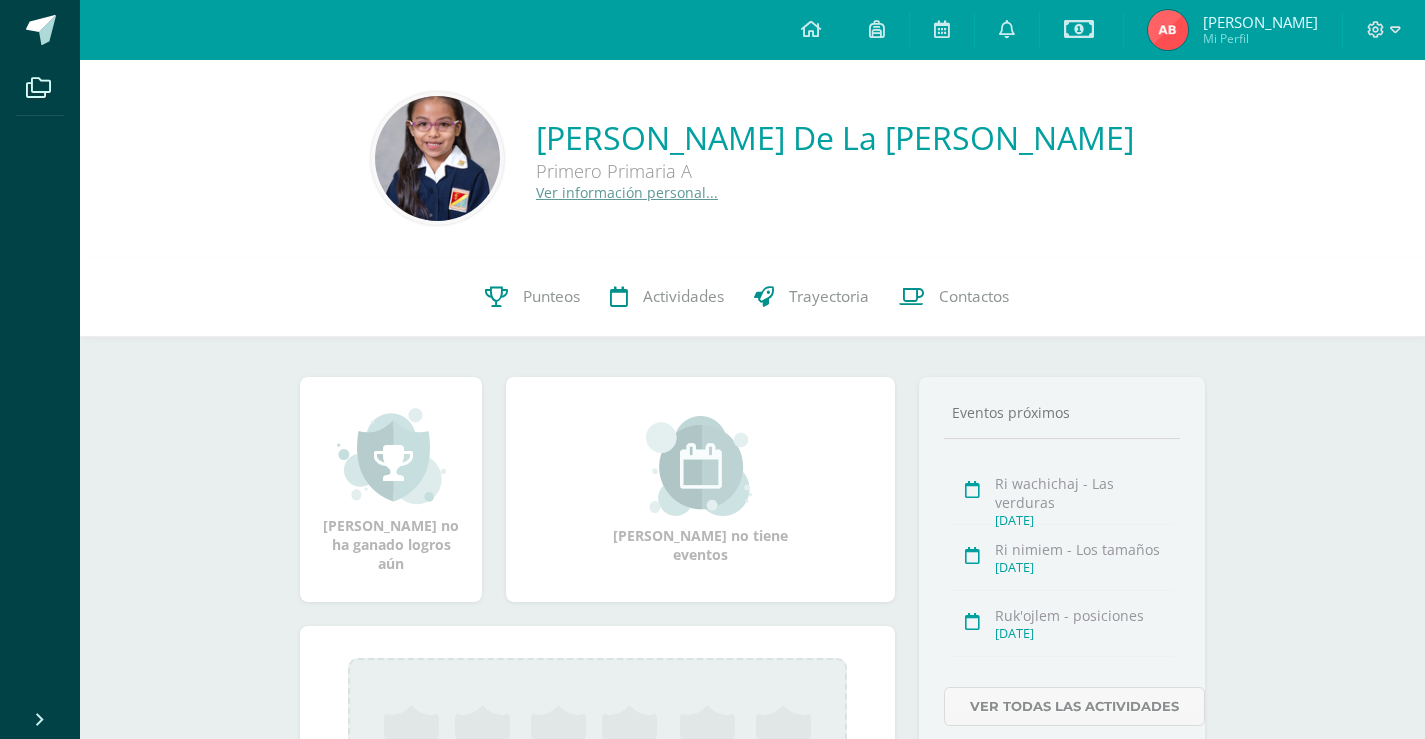 click at bounding box center (437, 158) 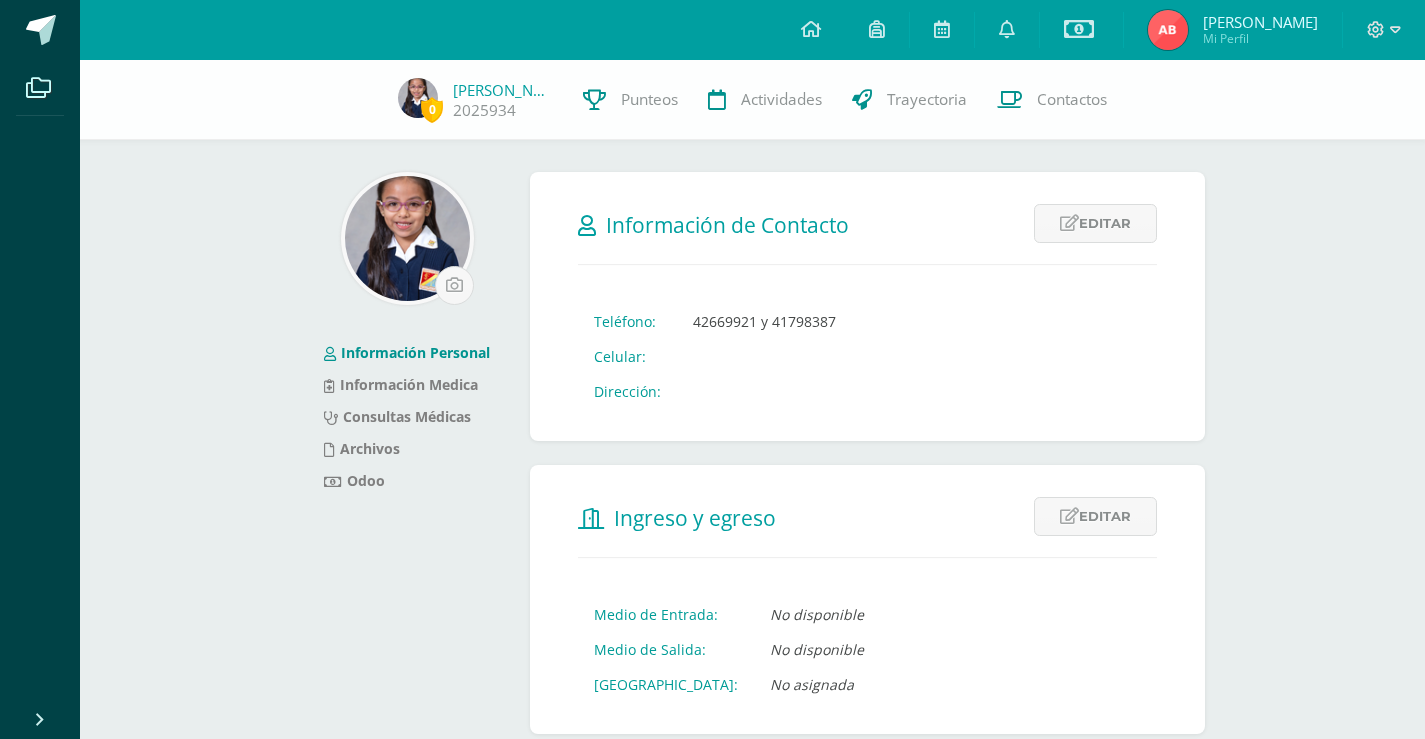 scroll, scrollTop: 0, scrollLeft: 0, axis: both 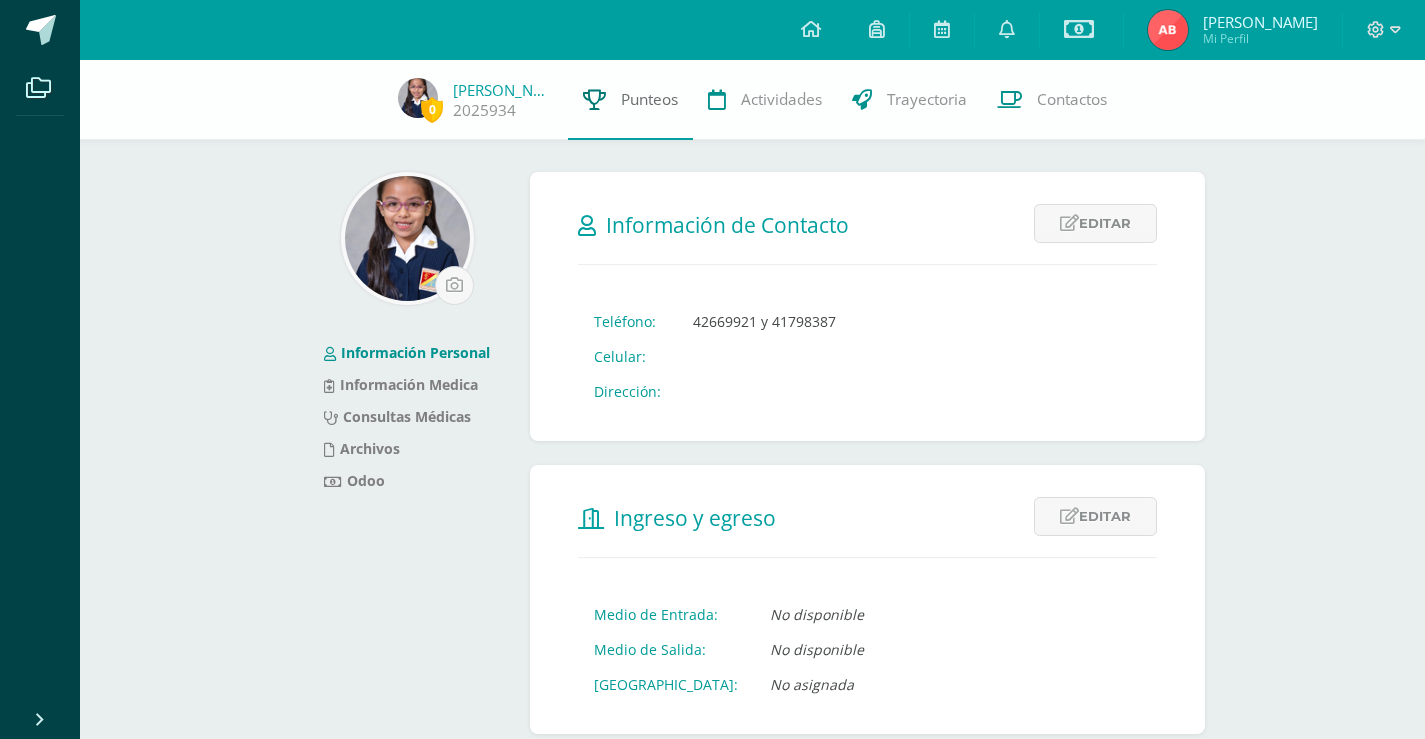 click on "Punteos" at bounding box center (649, 99) 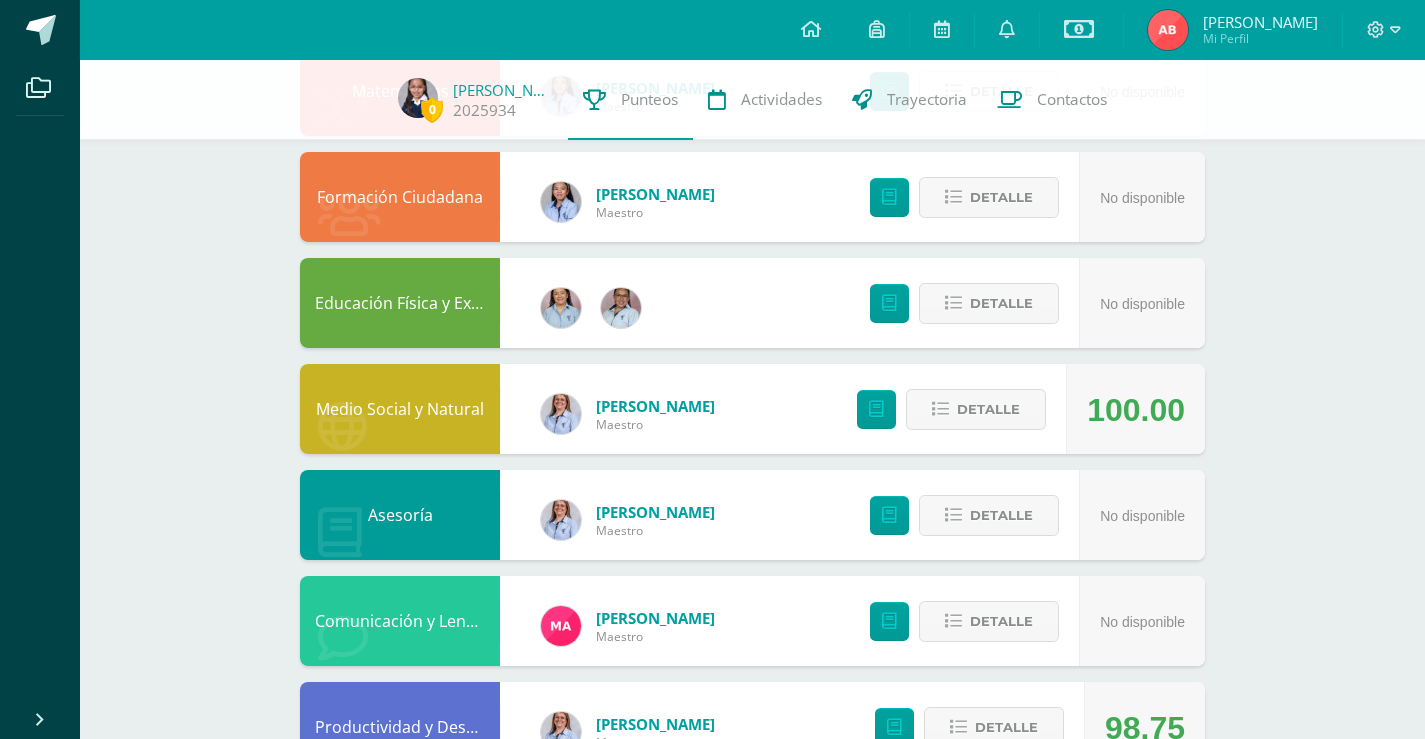 scroll, scrollTop: 400, scrollLeft: 0, axis: vertical 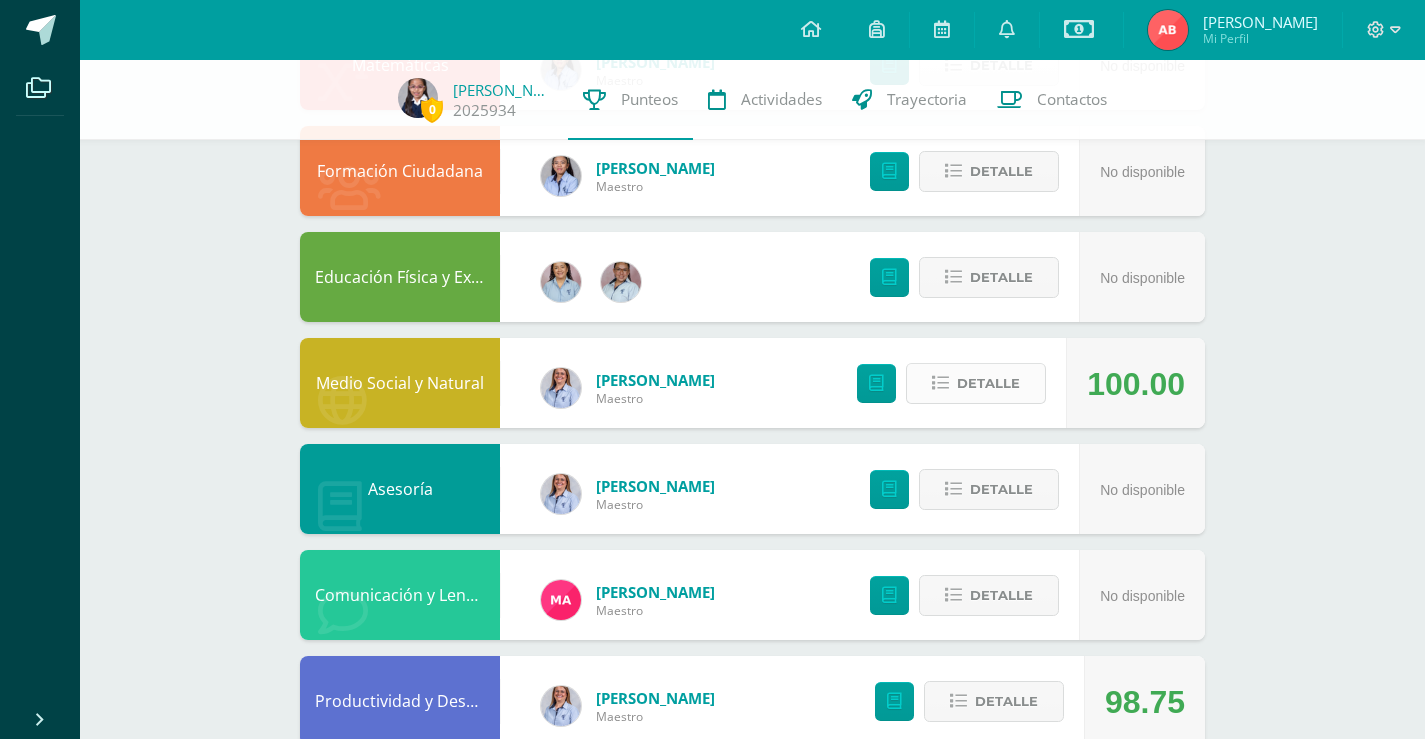 click on "Detalle" at bounding box center [988, 383] 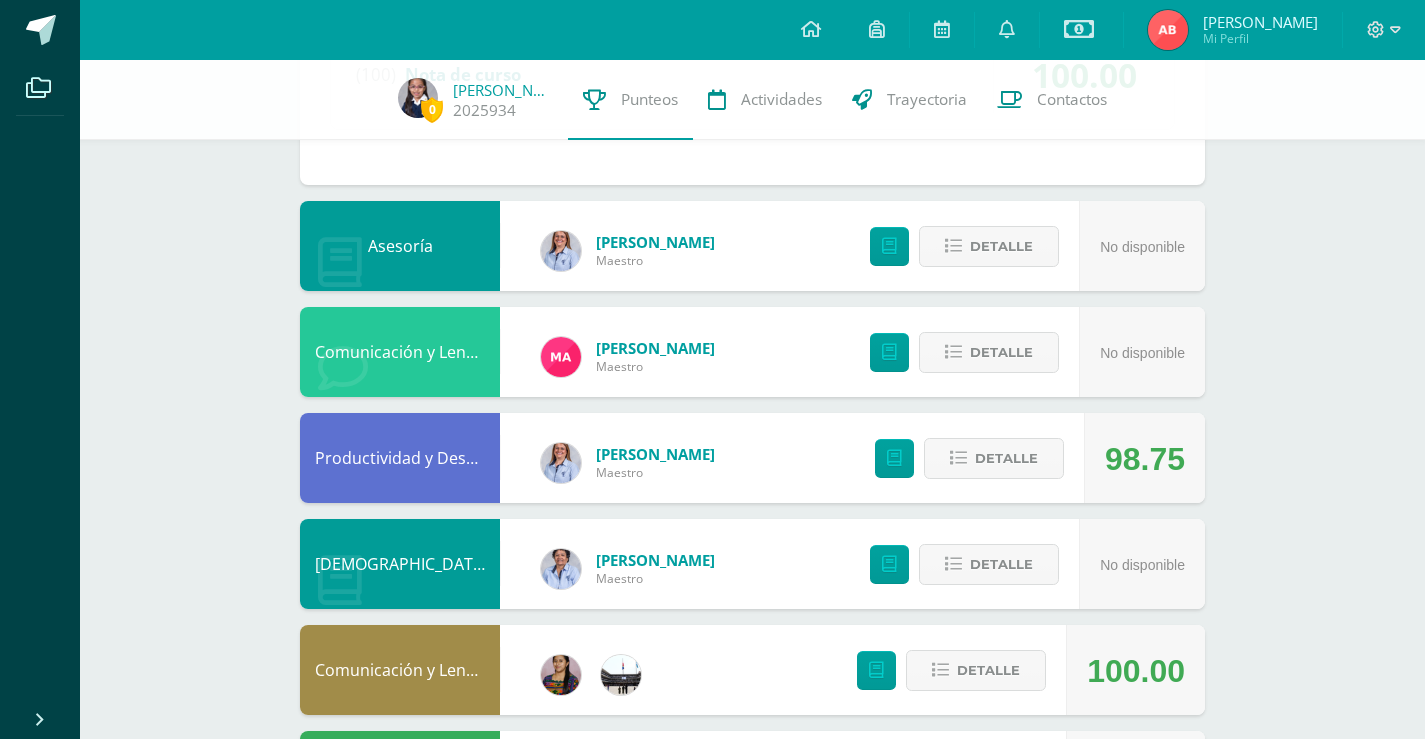 scroll, scrollTop: 1100, scrollLeft: 0, axis: vertical 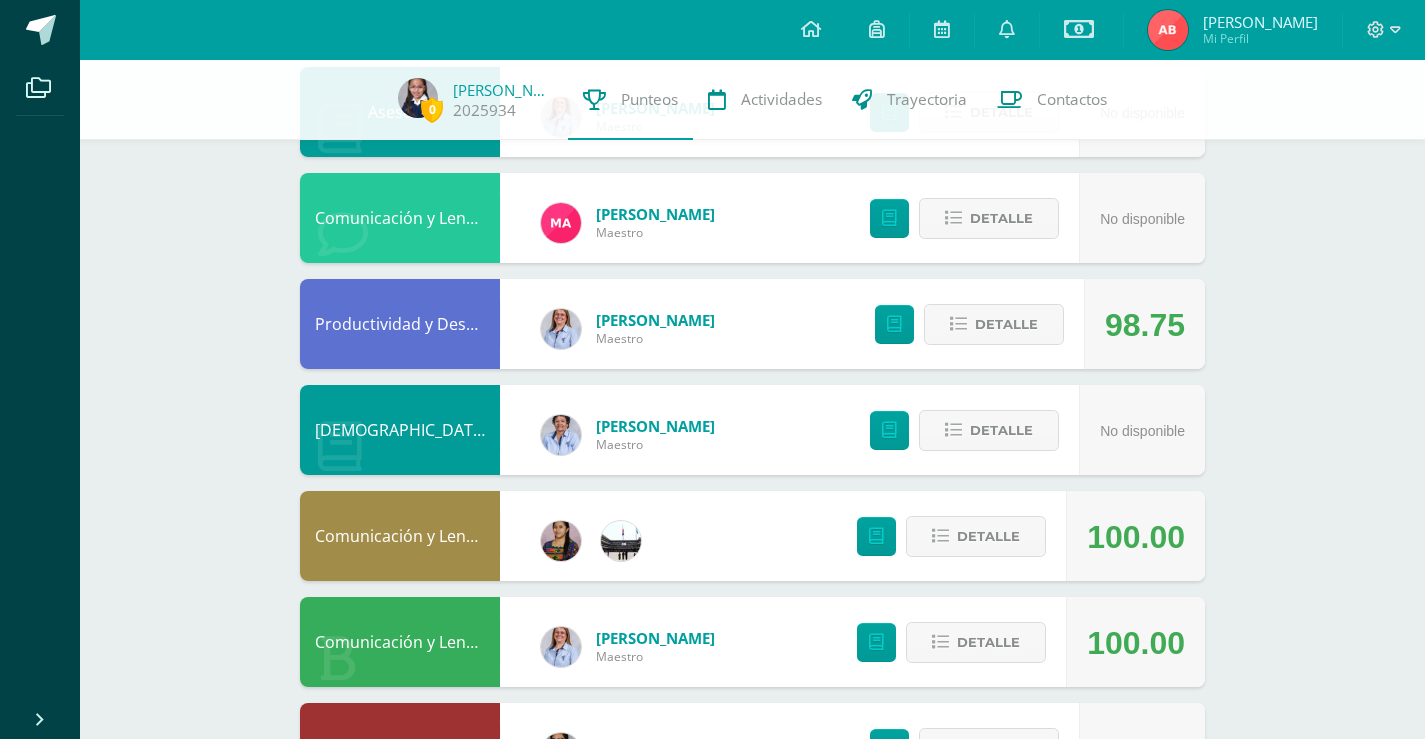 click on "0
Emilia De
2025934
Punteos Actividades Trayectoria Contactos  Pendiente
Punteos de:    Emilia Gabriela     Unidad 3                             Unidad 1 Unidad 2 Unidad 3 Unidad 4
Tecnología
Marta  Maestro No disponible Detalle
Matemáticas
Kathia  Maestro No disponible Detalle
Formación Ciudadana
Kathia  Maestro No disponible Detalle
Educación Física y Expresión Corporal
No disponible Detalle
Medio Social y Natural
Sandra Díaz Maestro
100.00
Detalle 0" at bounding box center (752, 2) 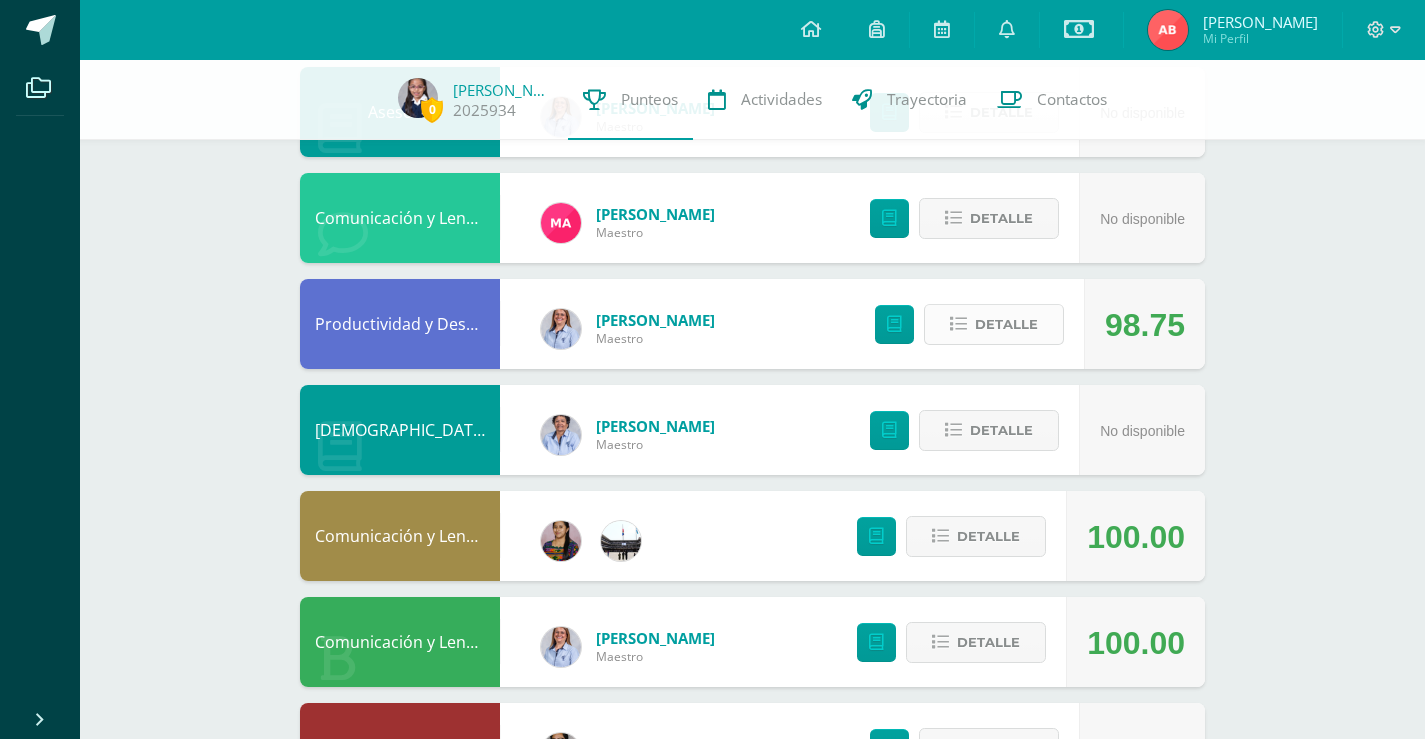 click on "Detalle" at bounding box center (1006, 324) 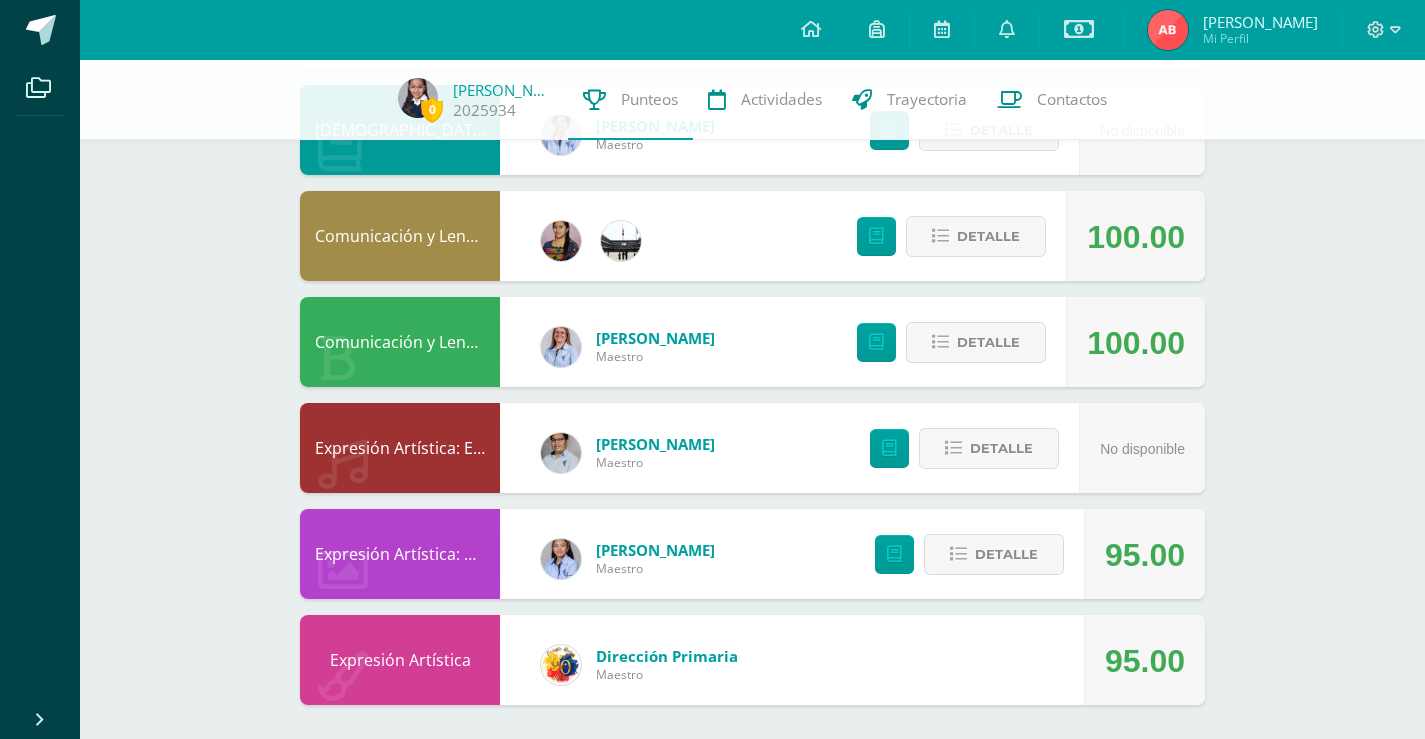 scroll, scrollTop: 1729, scrollLeft: 0, axis: vertical 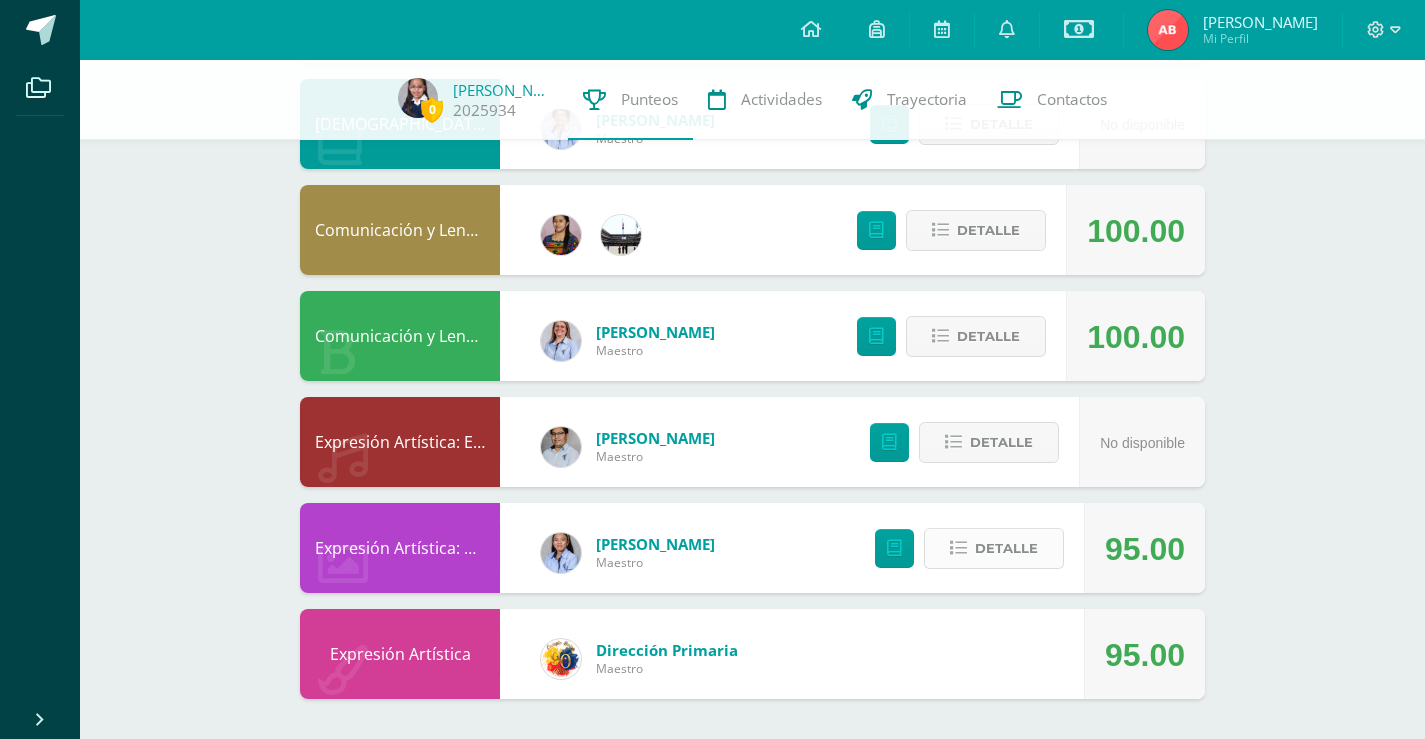 click on "Detalle" at bounding box center (1006, 548) 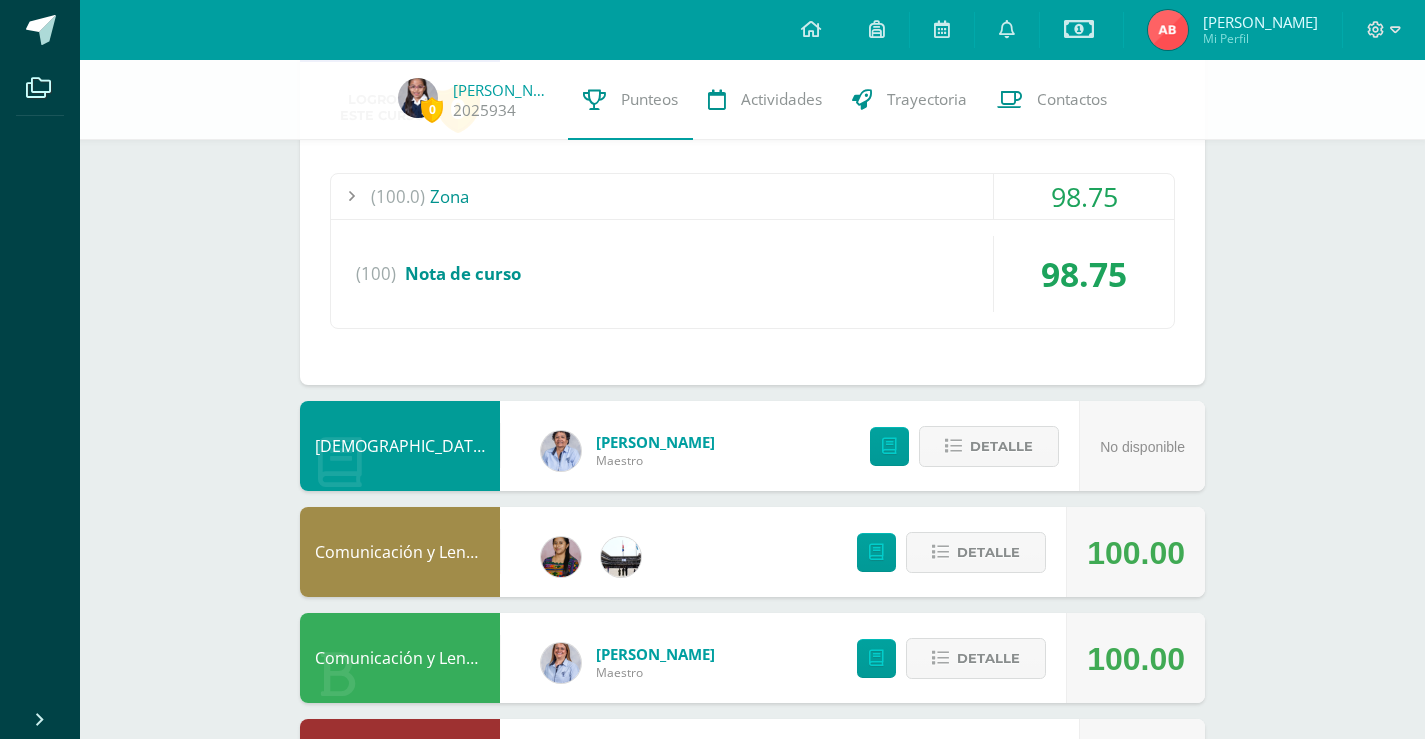 scroll, scrollTop: 1429, scrollLeft: 0, axis: vertical 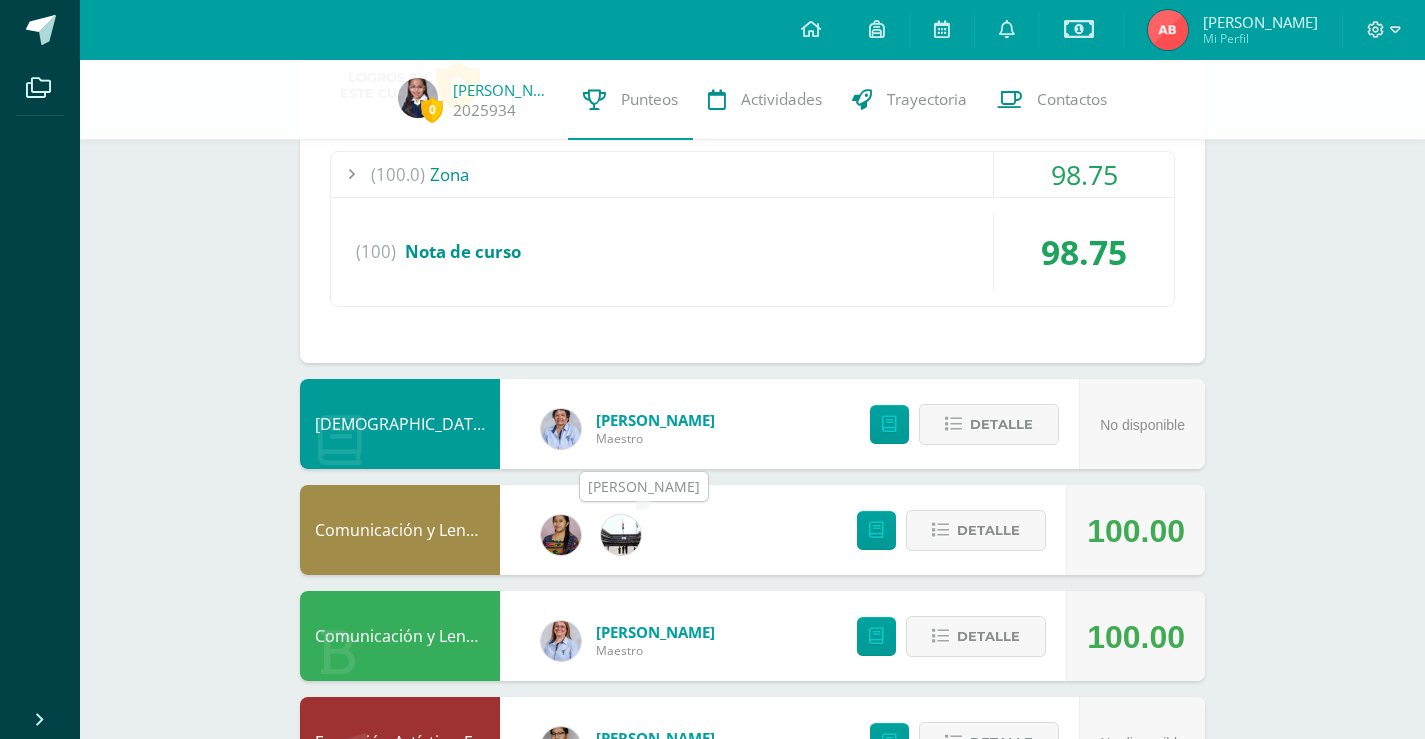 click at bounding box center [621, 535] 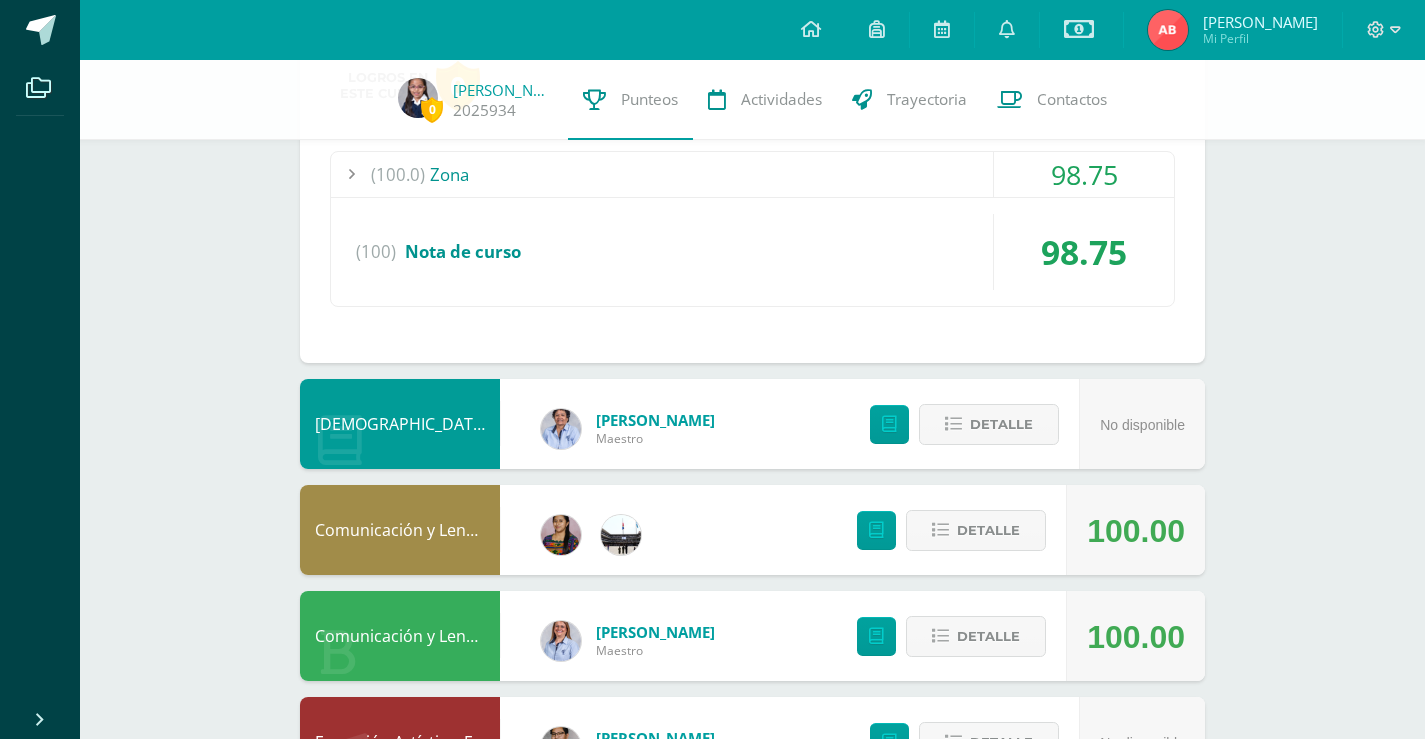 click on "Comunicación y Lenguaje L 2. Segundo Idioma
100.00
Detalle" at bounding box center [752, 530] 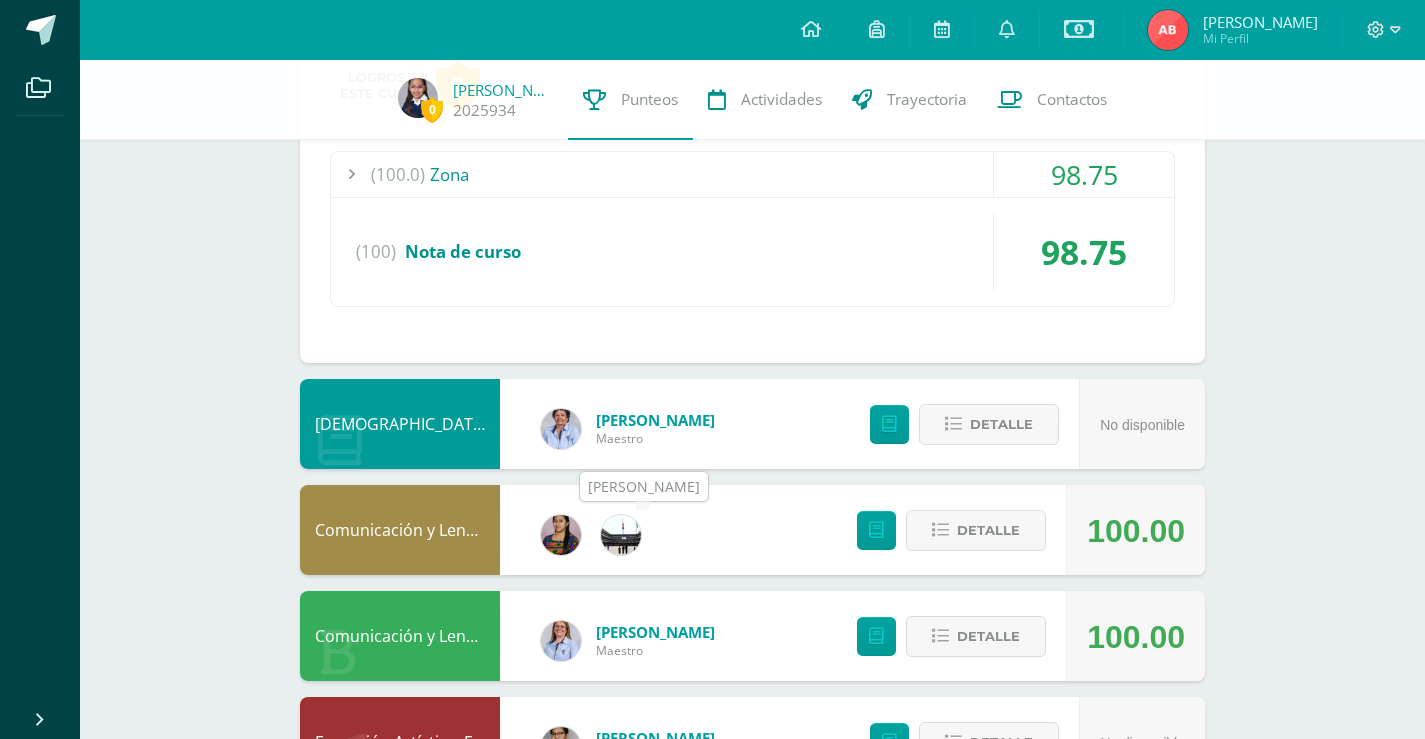 click at bounding box center (621, 535) 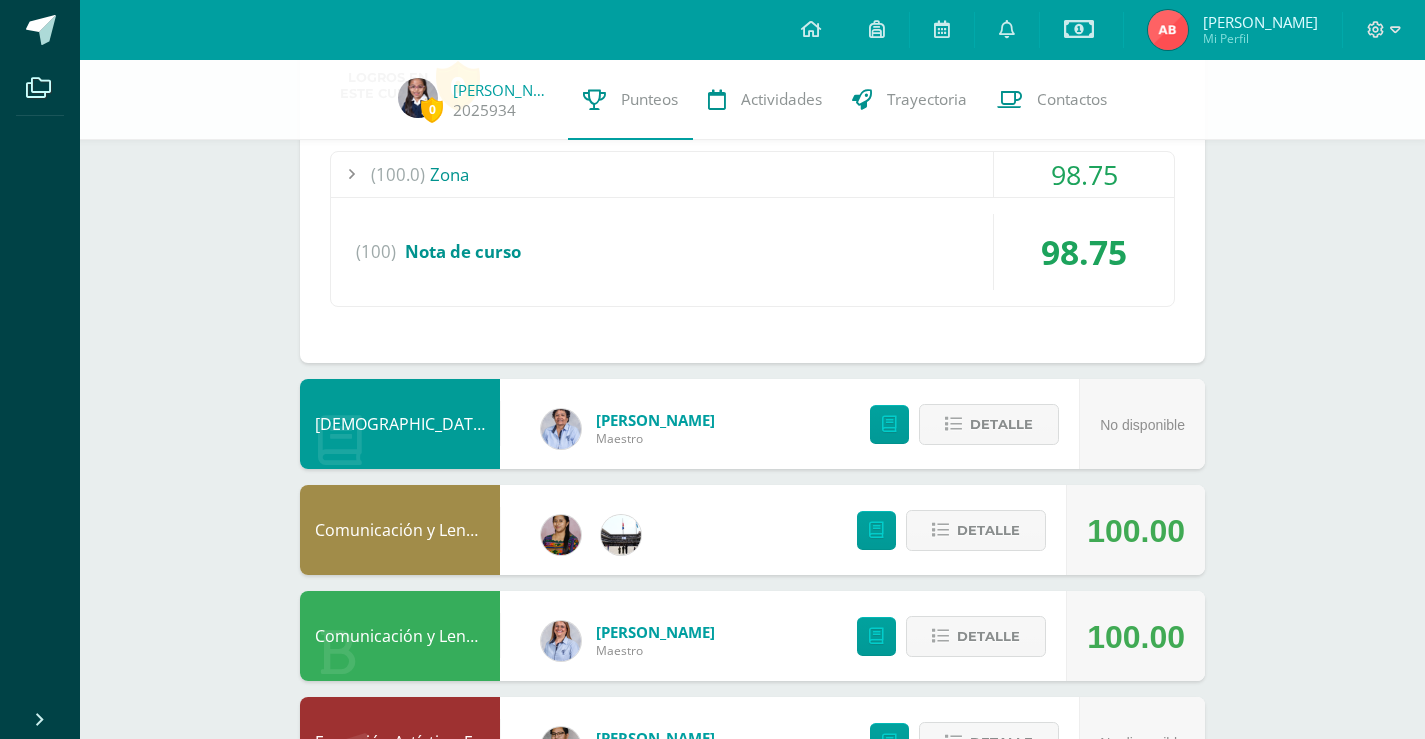 click on "Tecnología
Marta  Maestro No disponible Detalle
Matemáticas
Kathia  Maestro No disponible Detalle
Formación Ciudadana
Kathia  Maestro No disponible Detalle
Educación Física y Expresión Corporal
No disponible Detalle
Medio Social y Natural
Sandra Díaz Maestro
100.00
Detalle
Logros en
este curso:
0
(100)" at bounding box center (752, 134) 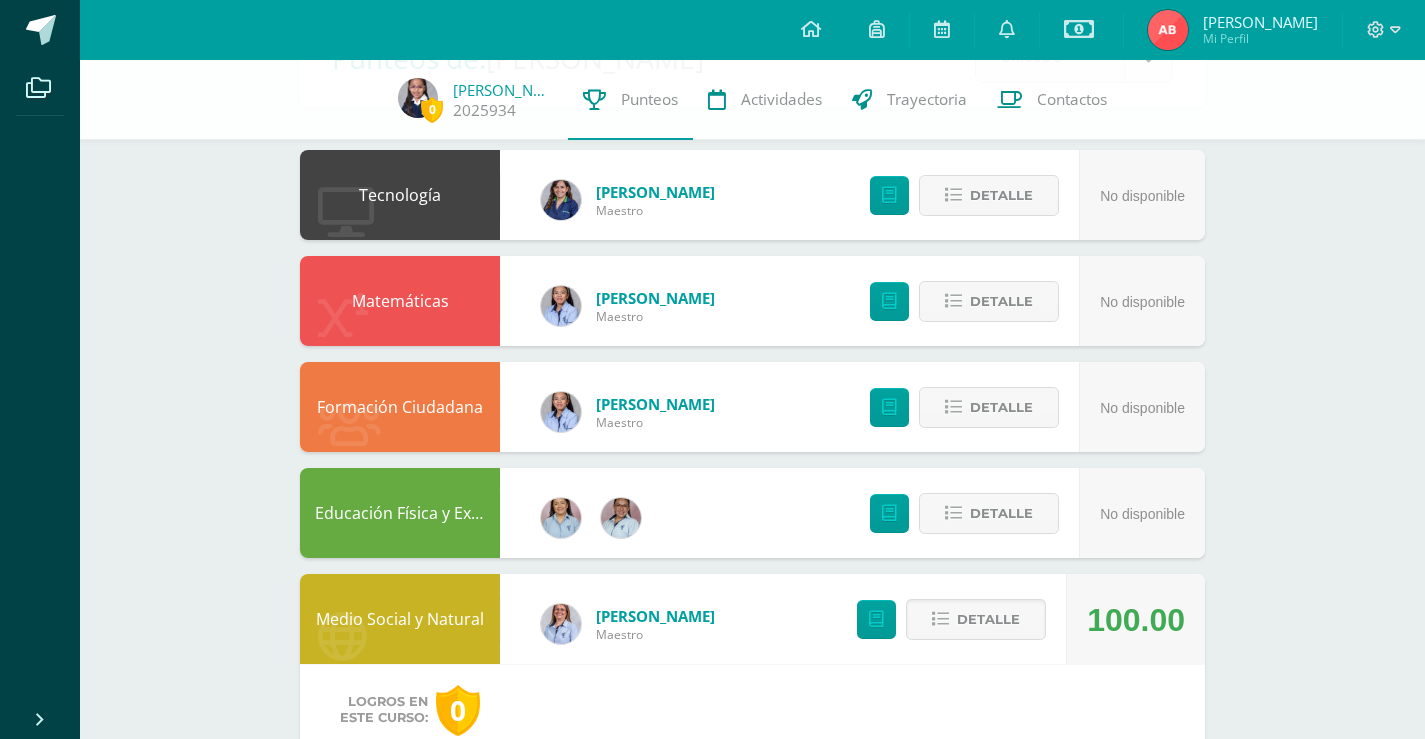 scroll, scrollTop: 129, scrollLeft: 0, axis: vertical 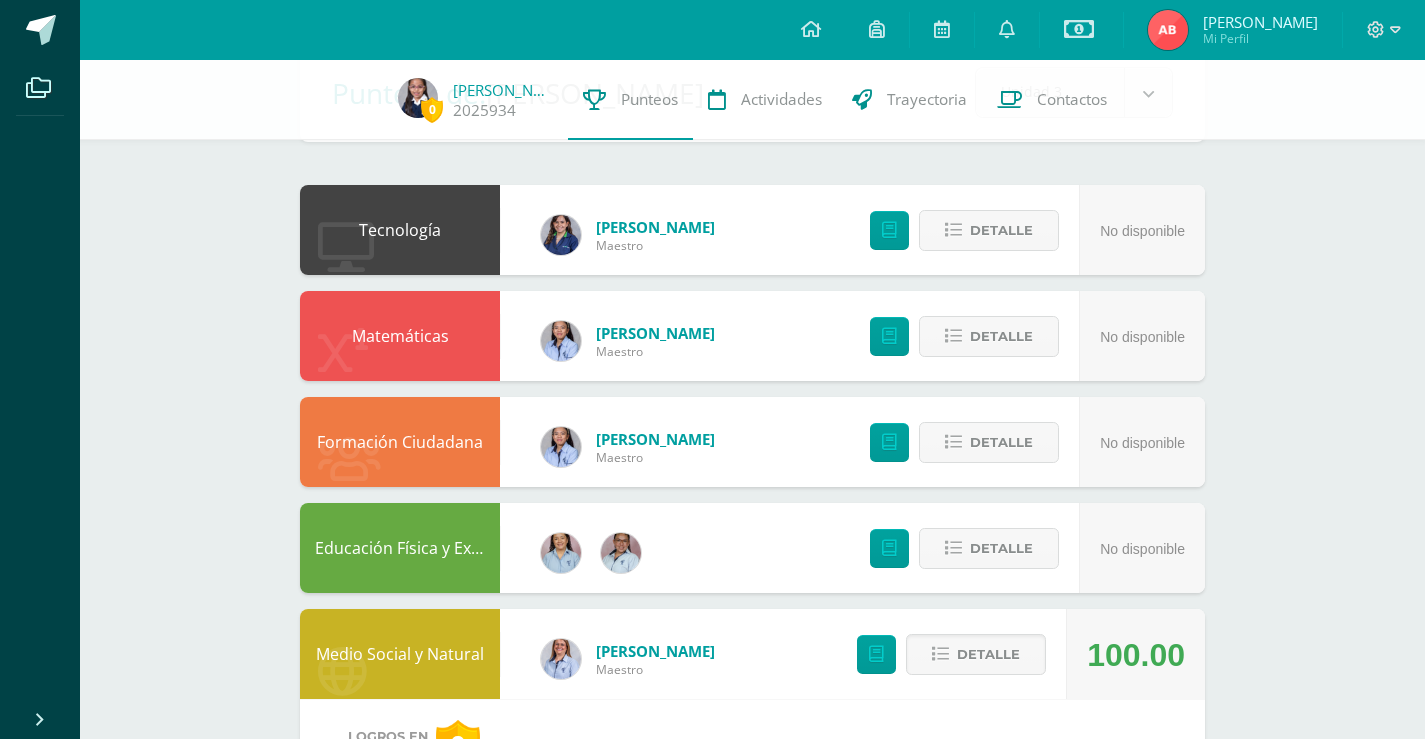 click on "0
Emilia De
2025934
Punteos Actividades Trayectoria Contactos  Pendiente
Punteos de:    Emilia Gabriela     Unidad 3                             Unidad 1 Unidad 2 Unidad 3 Unidad 4
Tecnología
Marta  Maestro No disponible Detalle
Matemáticas
Kathia  Maestro No disponible Detalle
Formación Ciudadana
Kathia  Maestro No disponible Detalle
Educación Física y Expresión Corporal
No disponible Detalle
Medio Social y Natural
Sandra Díaz Maestro
100.00
Detalle 0" at bounding box center (752, 1327) 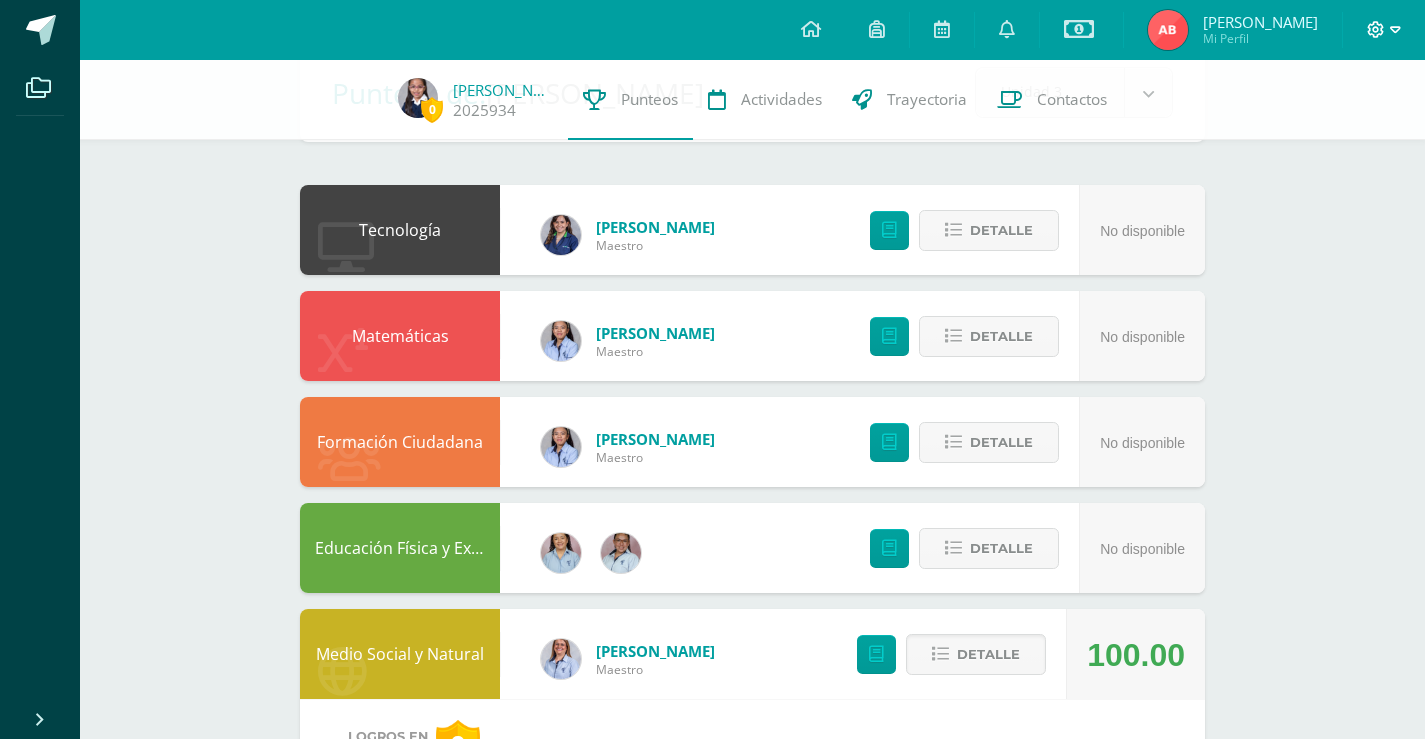 click 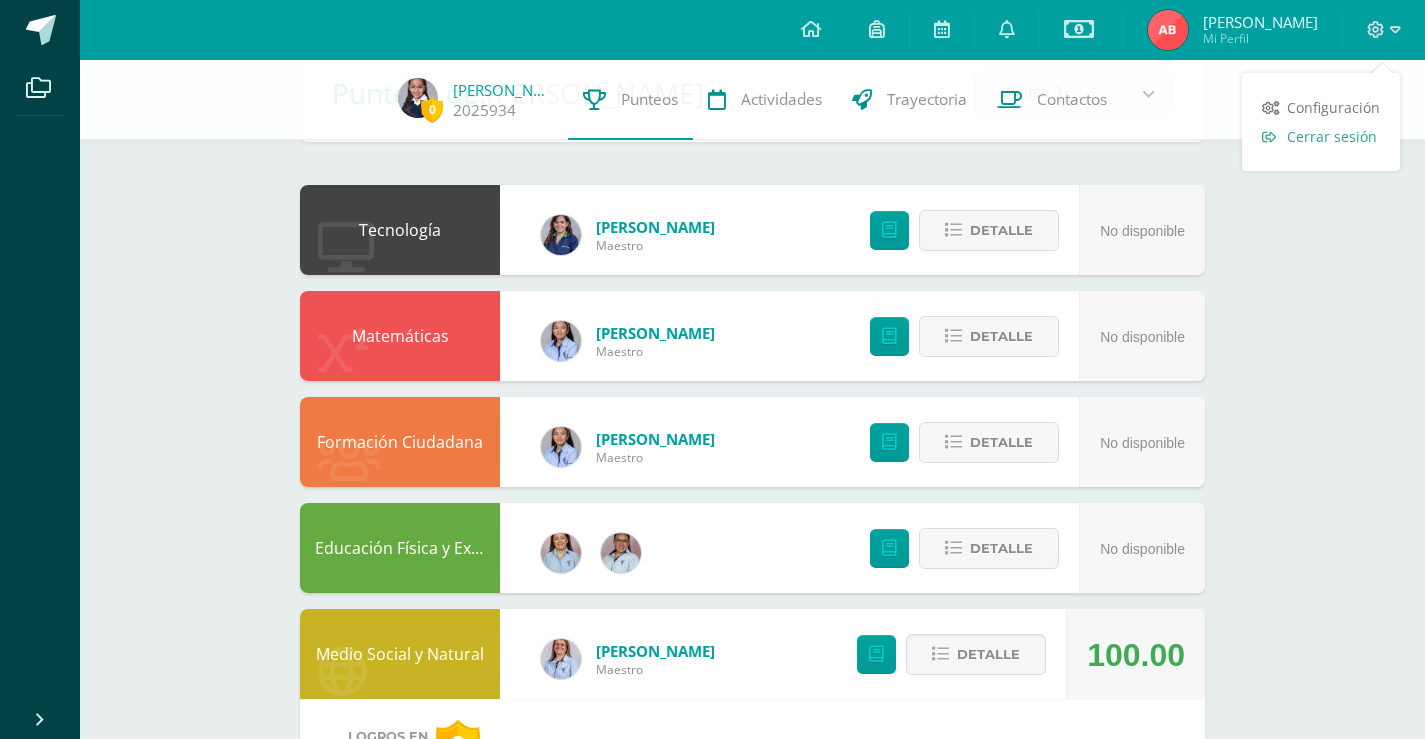 click on "Cerrar sesión" at bounding box center [1321, 136] 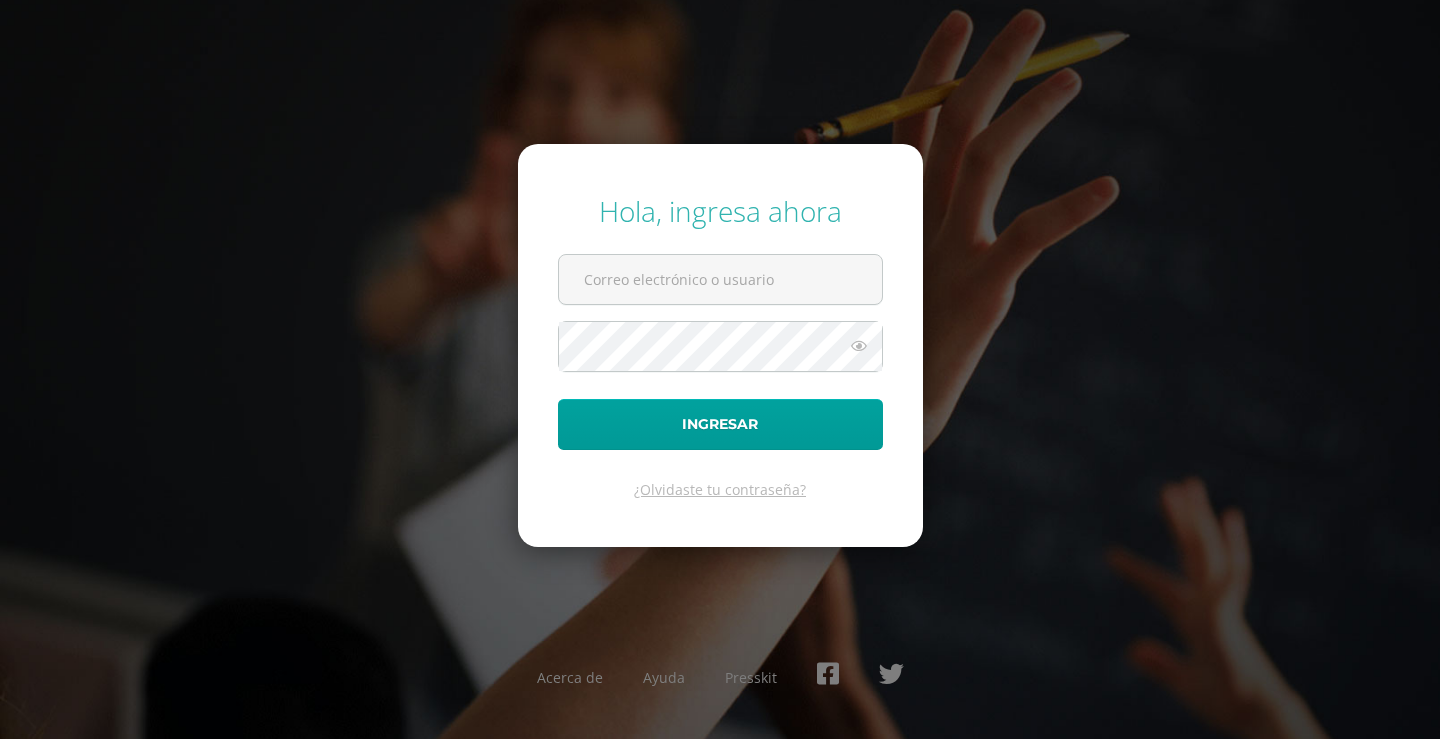 scroll, scrollTop: 0, scrollLeft: 0, axis: both 